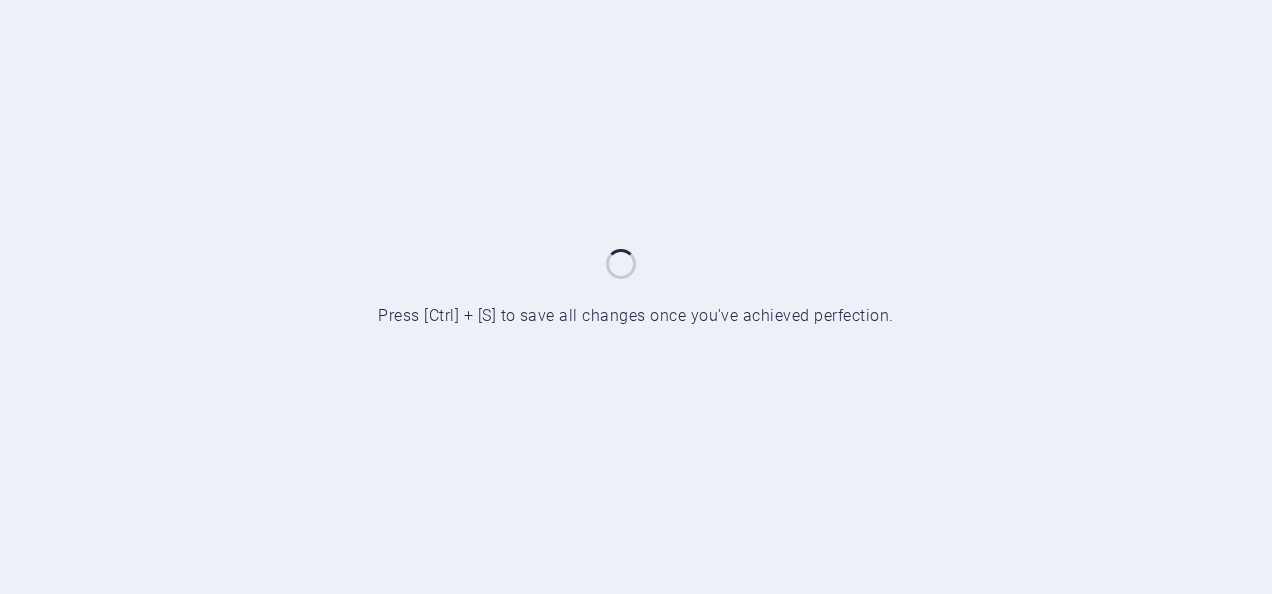 scroll, scrollTop: 0, scrollLeft: 0, axis: both 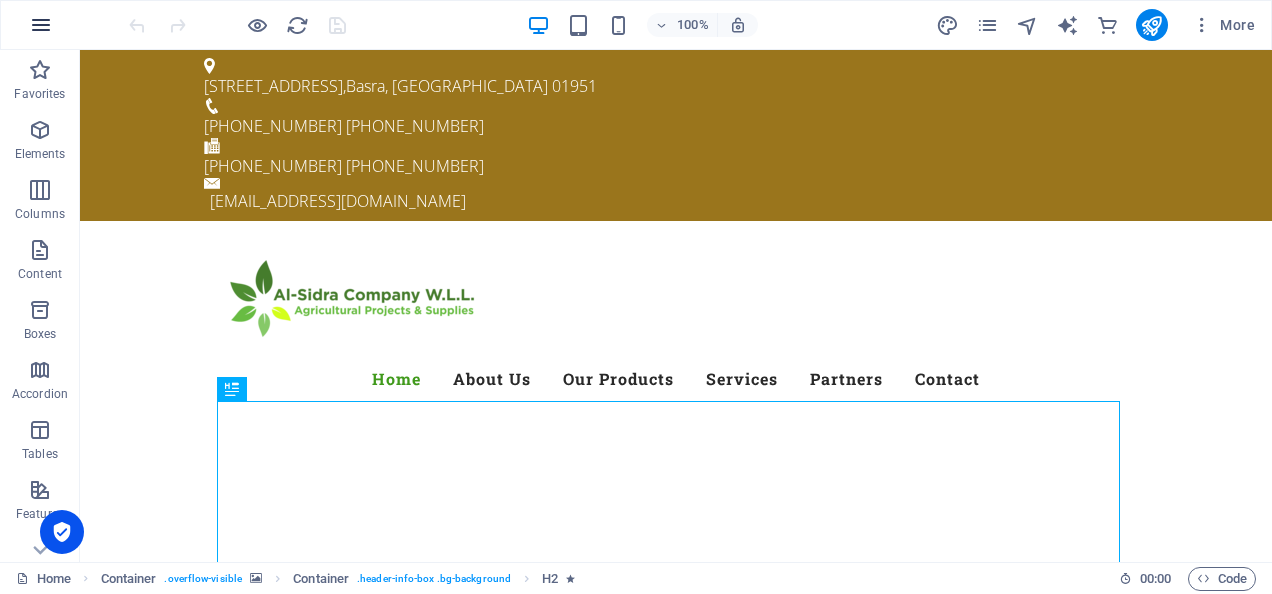 click at bounding box center [41, 25] 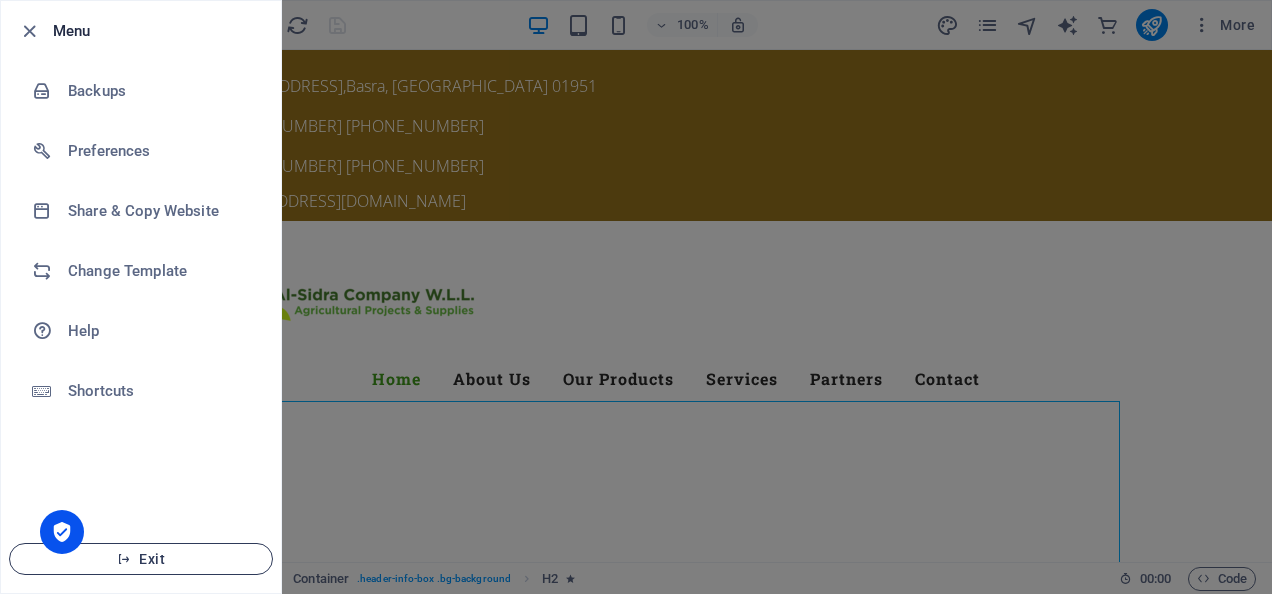 click on "Exit" at bounding box center [141, 559] 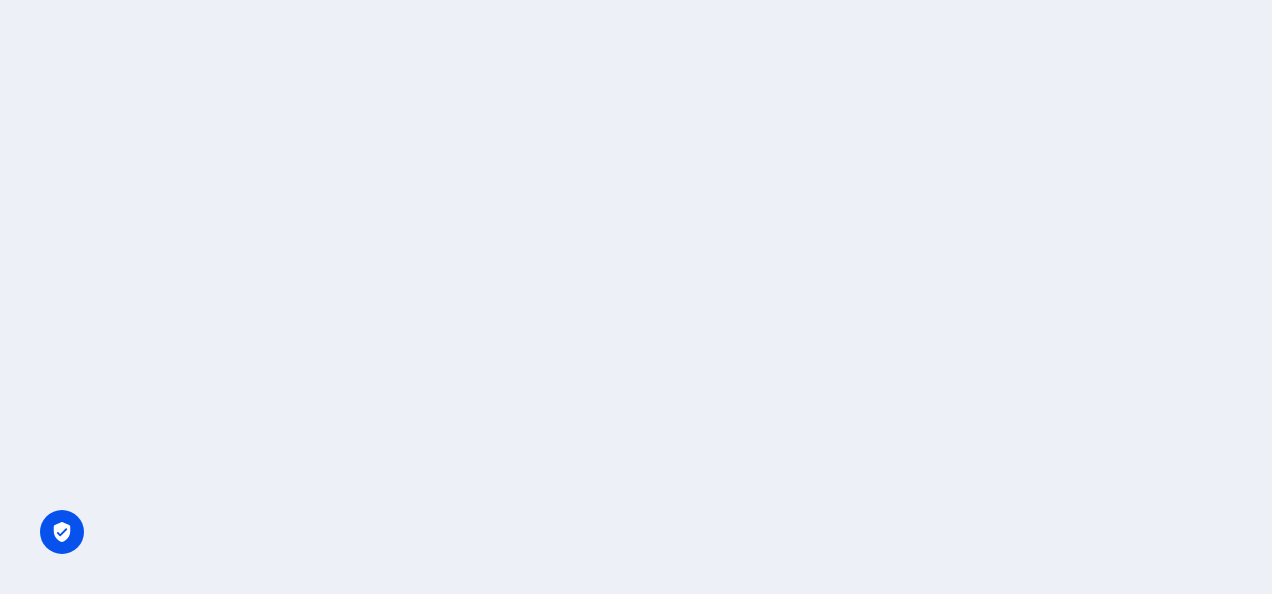 scroll, scrollTop: 0, scrollLeft: 0, axis: both 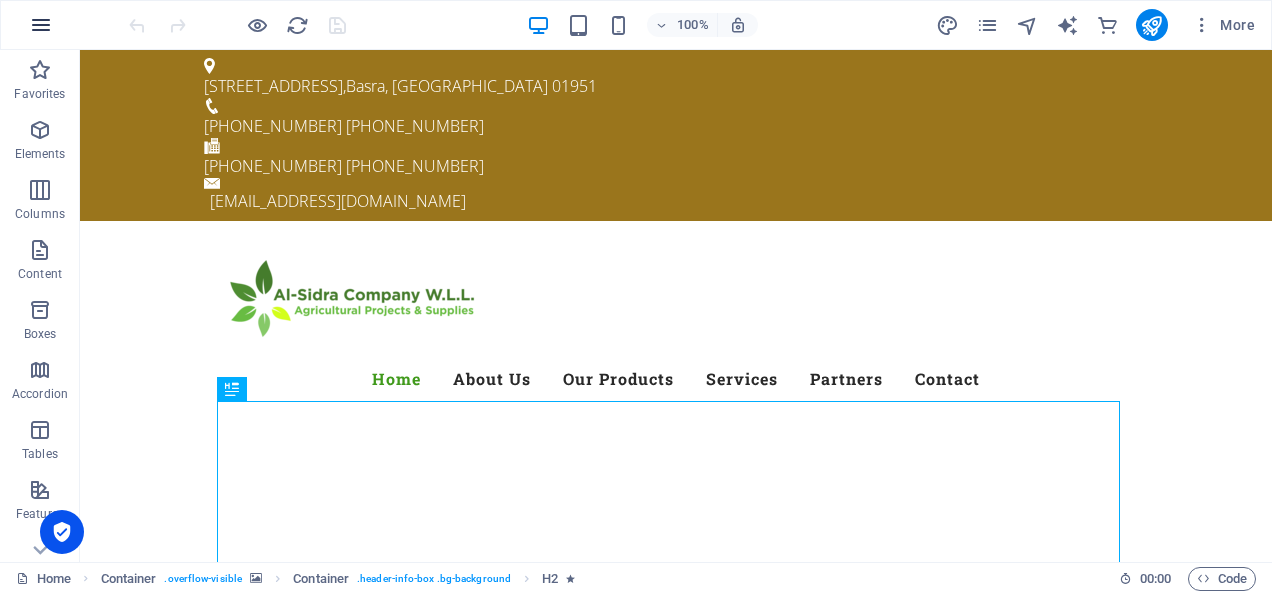 click at bounding box center [41, 25] 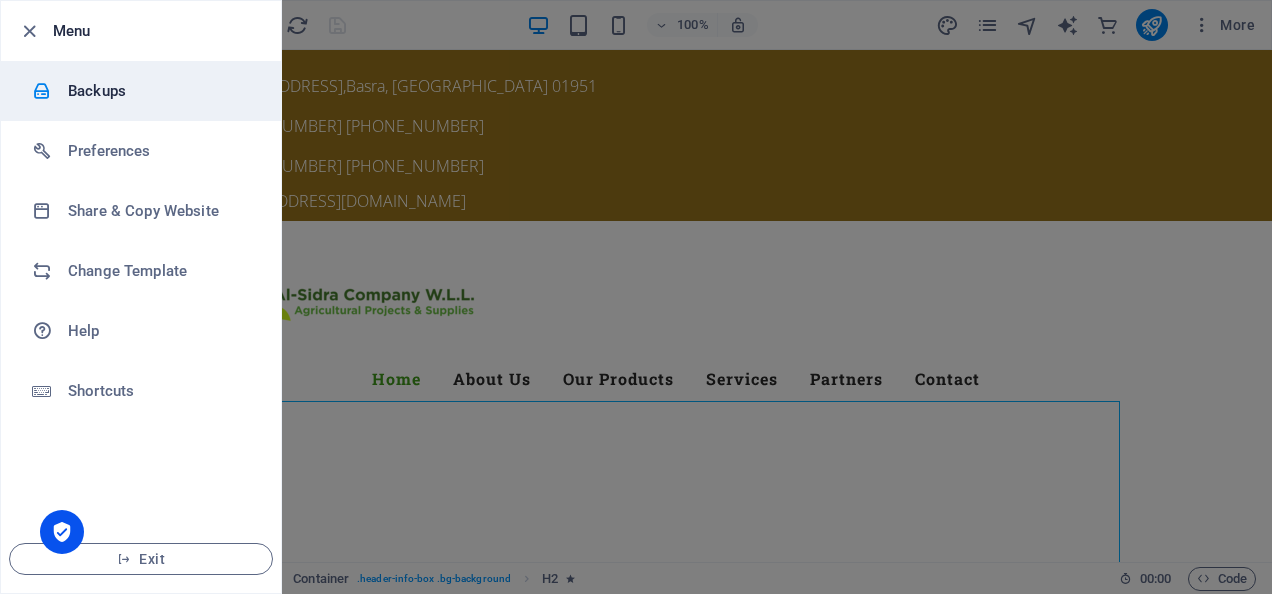 click on "Backups" at bounding box center (160, 91) 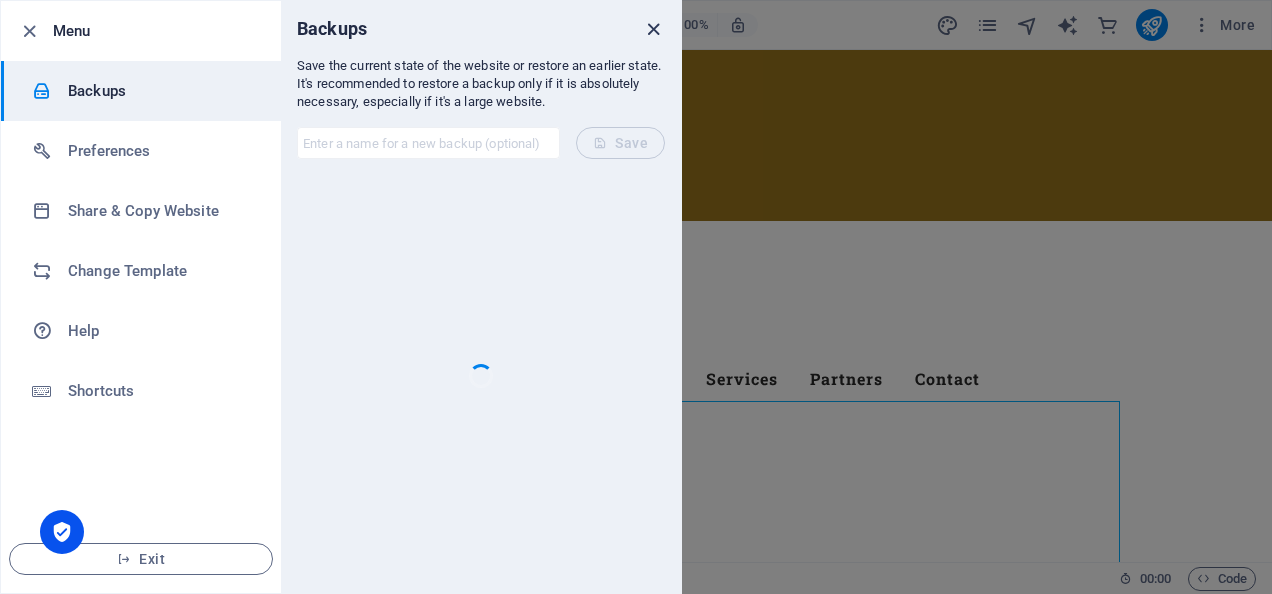 click at bounding box center [653, 29] 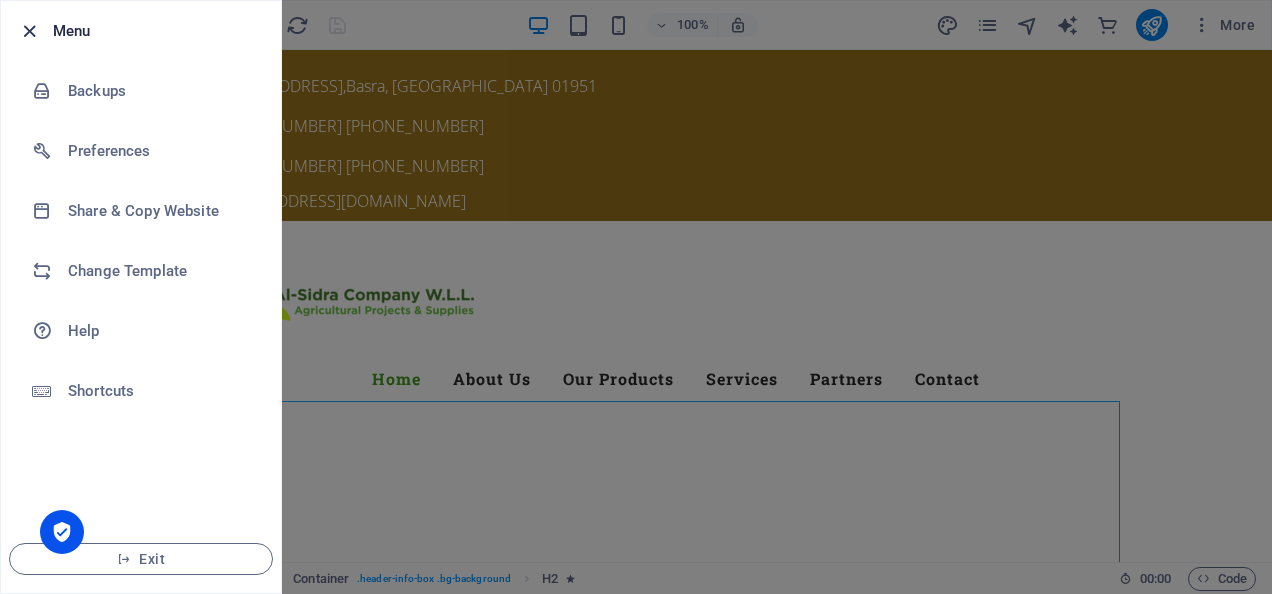 click at bounding box center [29, 31] 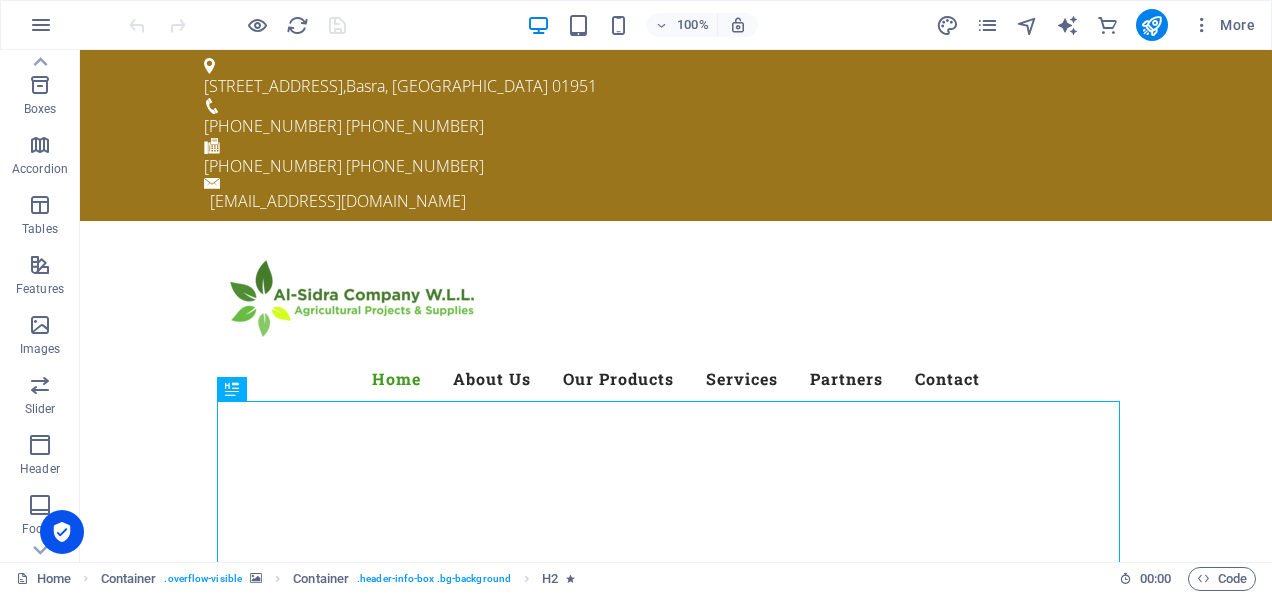 scroll, scrollTop: 448, scrollLeft: 0, axis: vertical 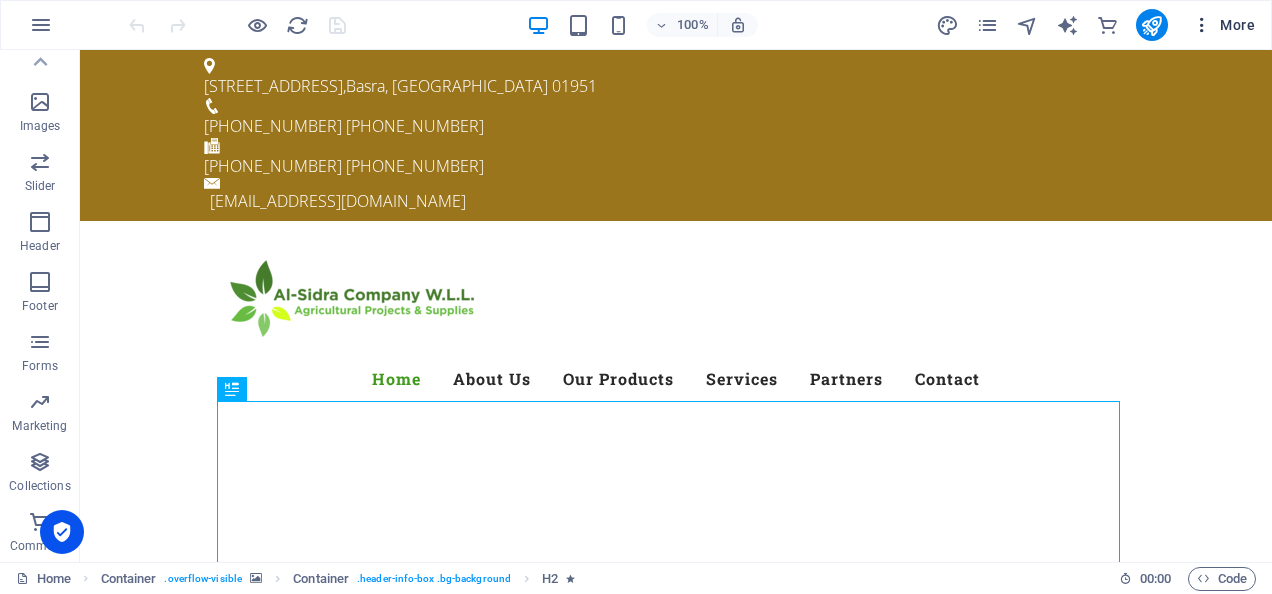 click at bounding box center [1202, 25] 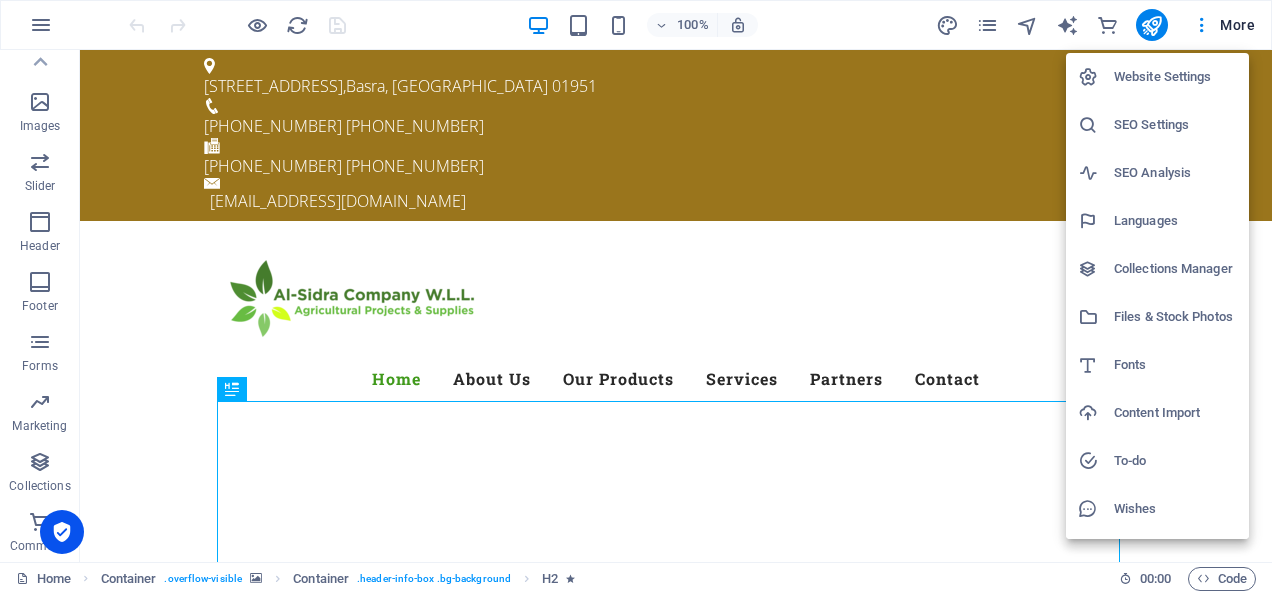 click on "Website Settings" at bounding box center (1175, 77) 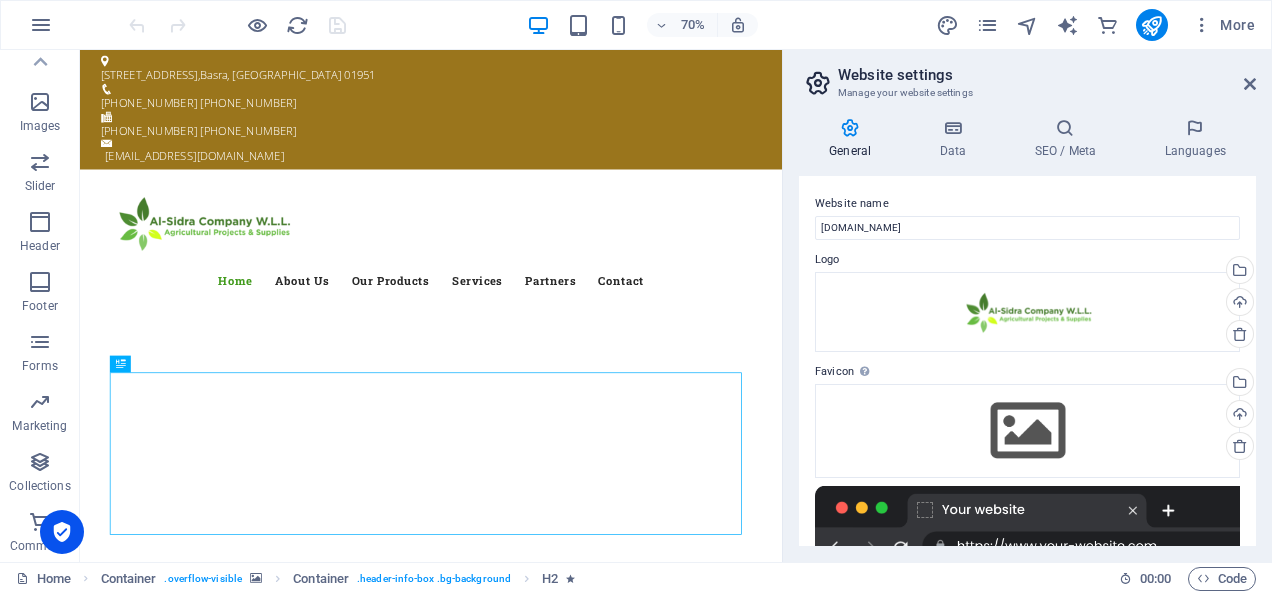 scroll, scrollTop: 297, scrollLeft: 0, axis: vertical 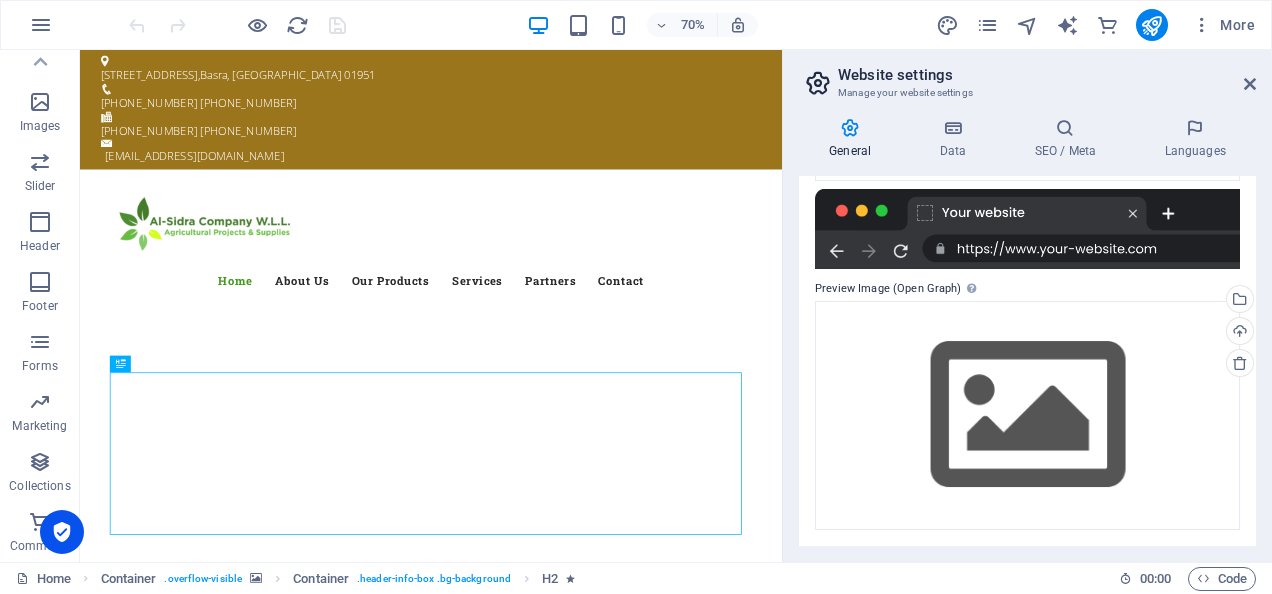 click at bounding box center (1027, 229) 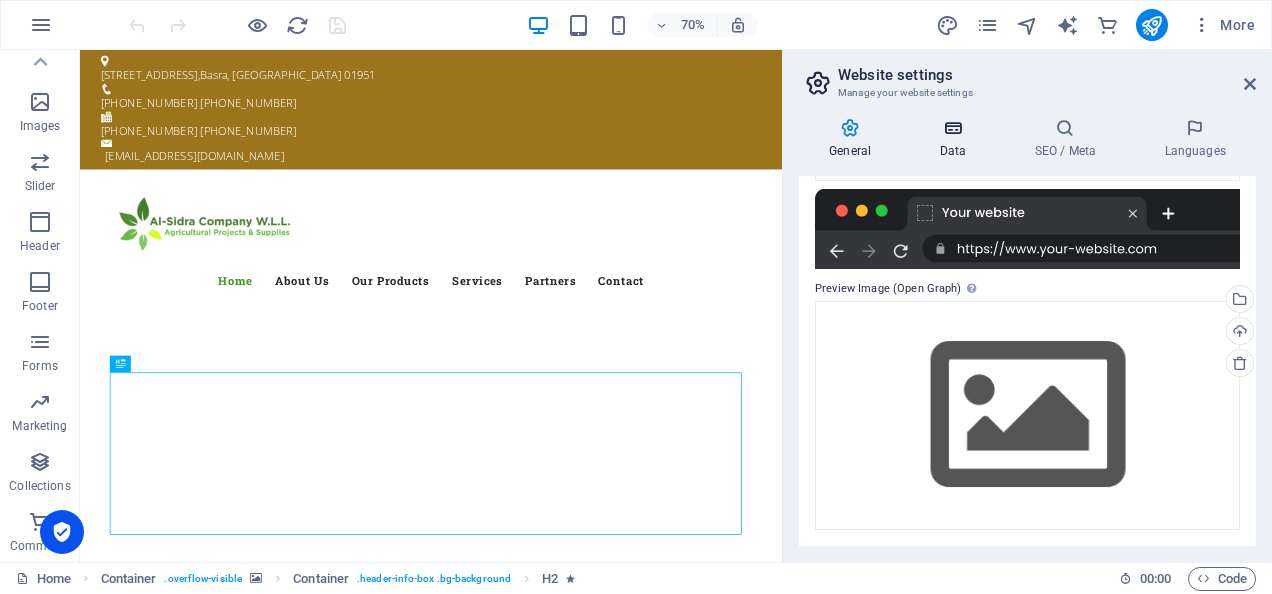 click at bounding box center (952, 128) 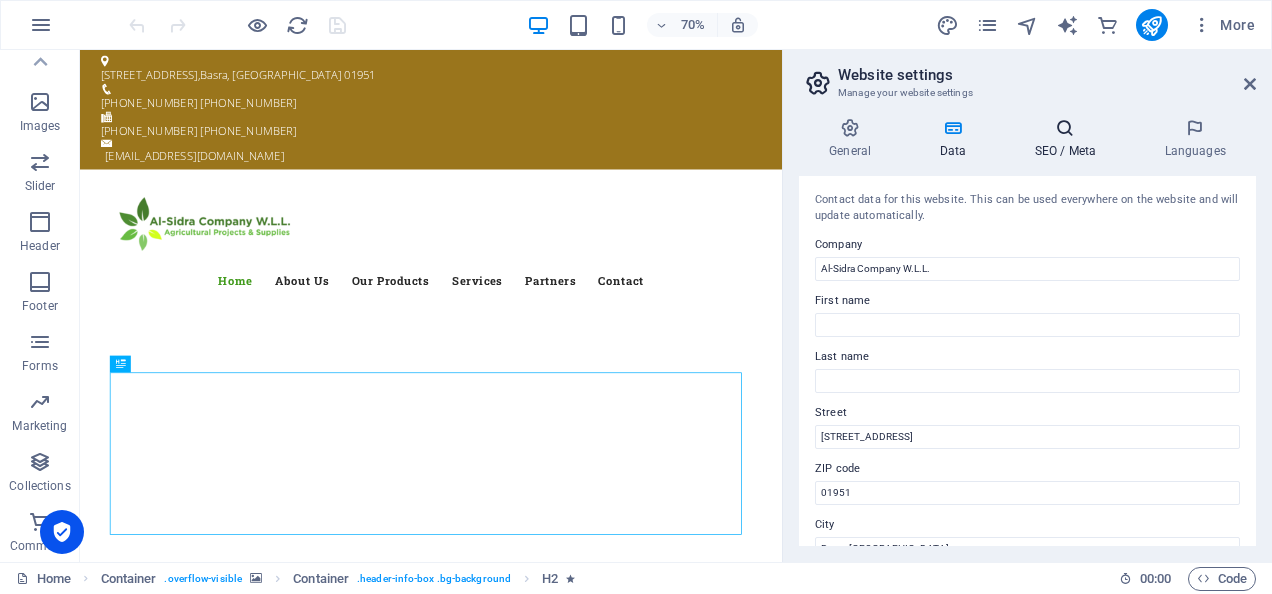 click on "SEO / Meta" at bounding box center [1069, 139] 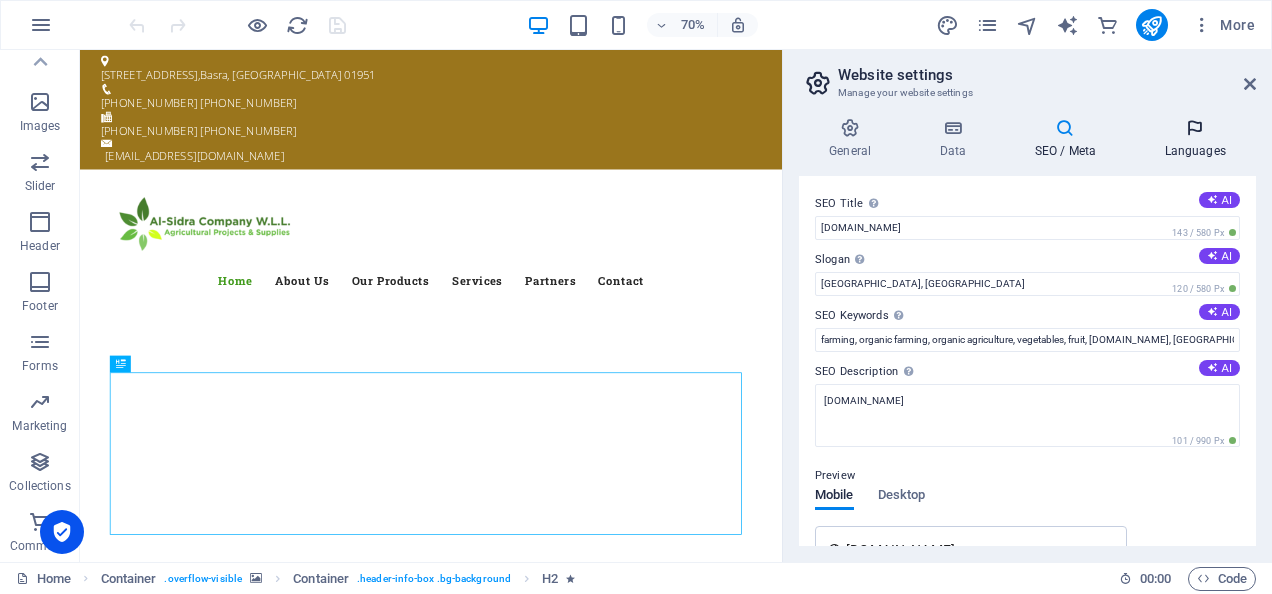 click at bounding box center (1195, 128) 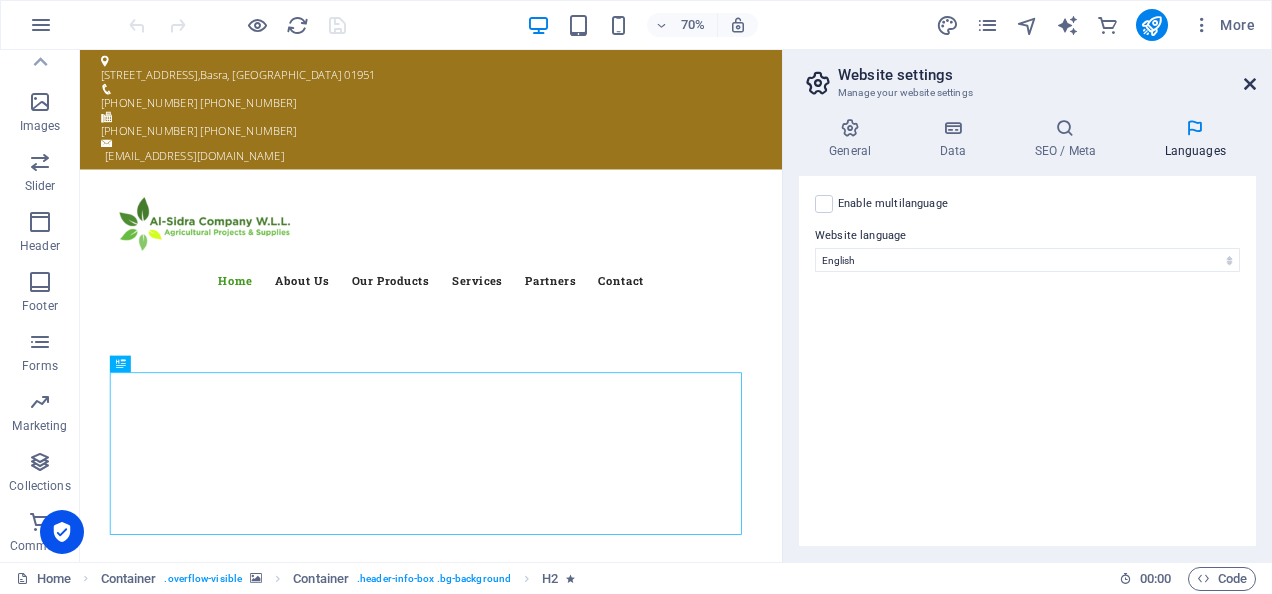 click at bounding box center [1250, 84] 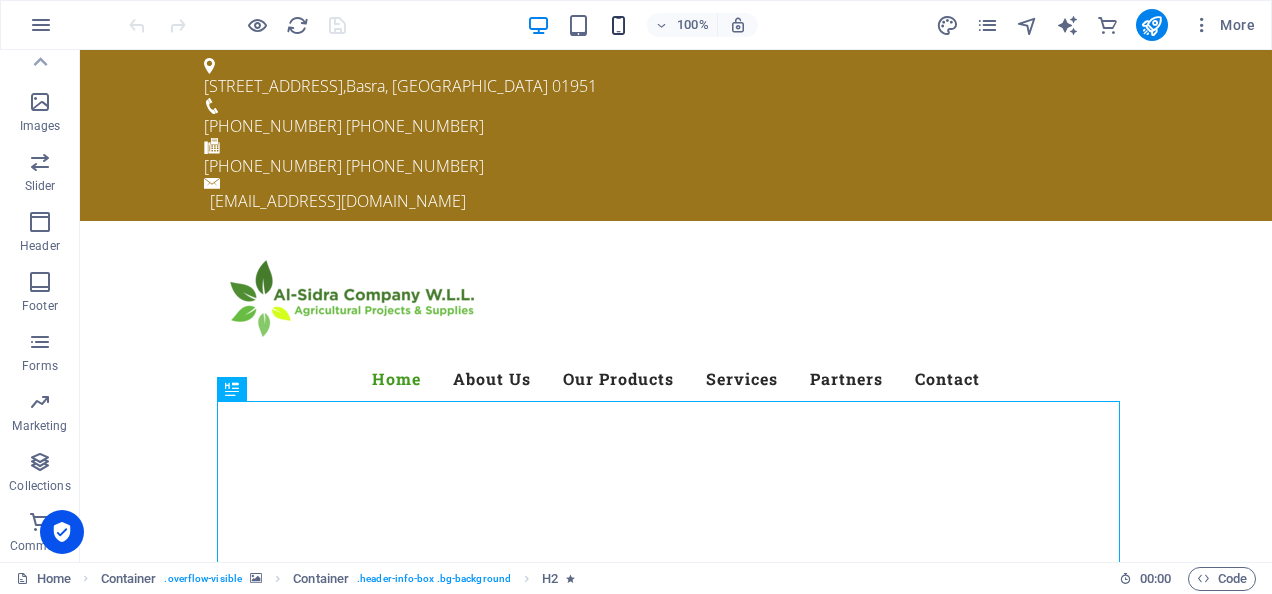 click at bounding box center (618, 25) 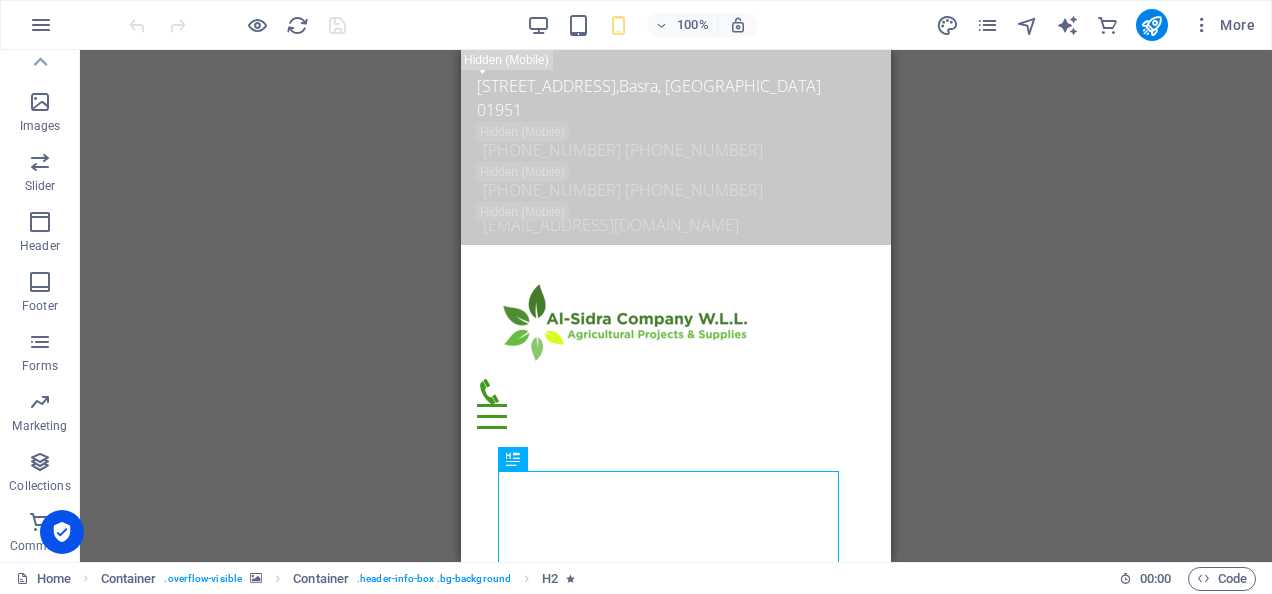 click on "Drag here to replace the existing content. Press “Ctrl” if you want to create a new element.
H2   Container   Container   Info Bar   Container   Text   Container   Menu Bar   Image   Container   Text   Container   Menu" at bounding box center (676, 306) 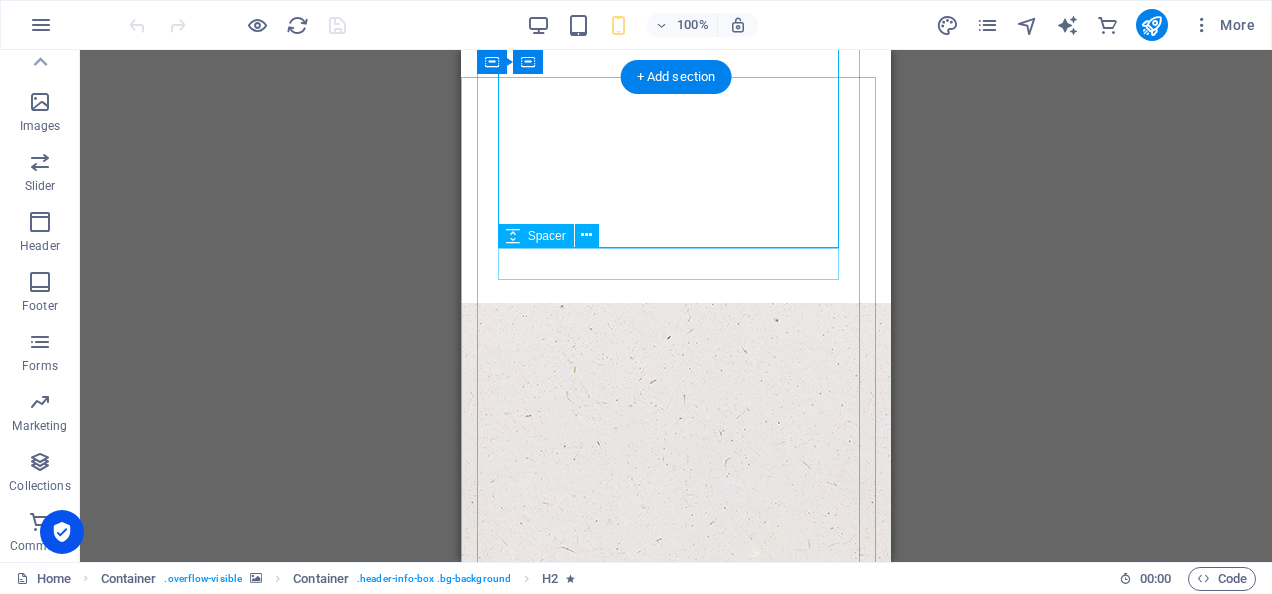 scroll, scrollTop: 246, scrollLeft: 0, axis: vertical 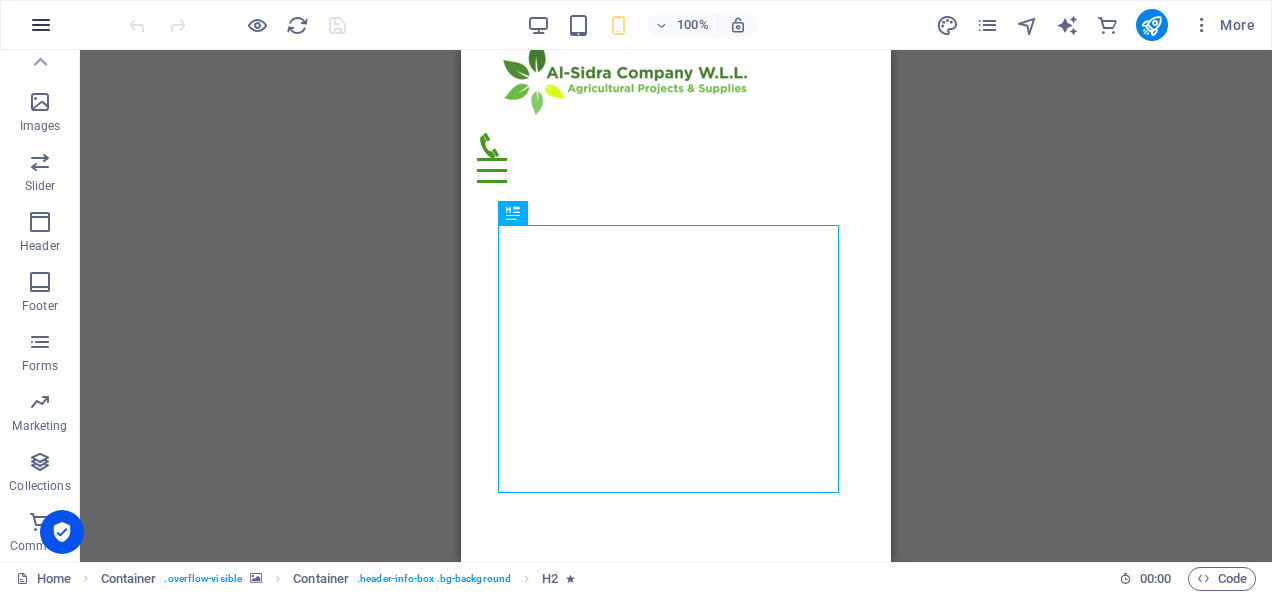 click at bounding box center [41, 25] 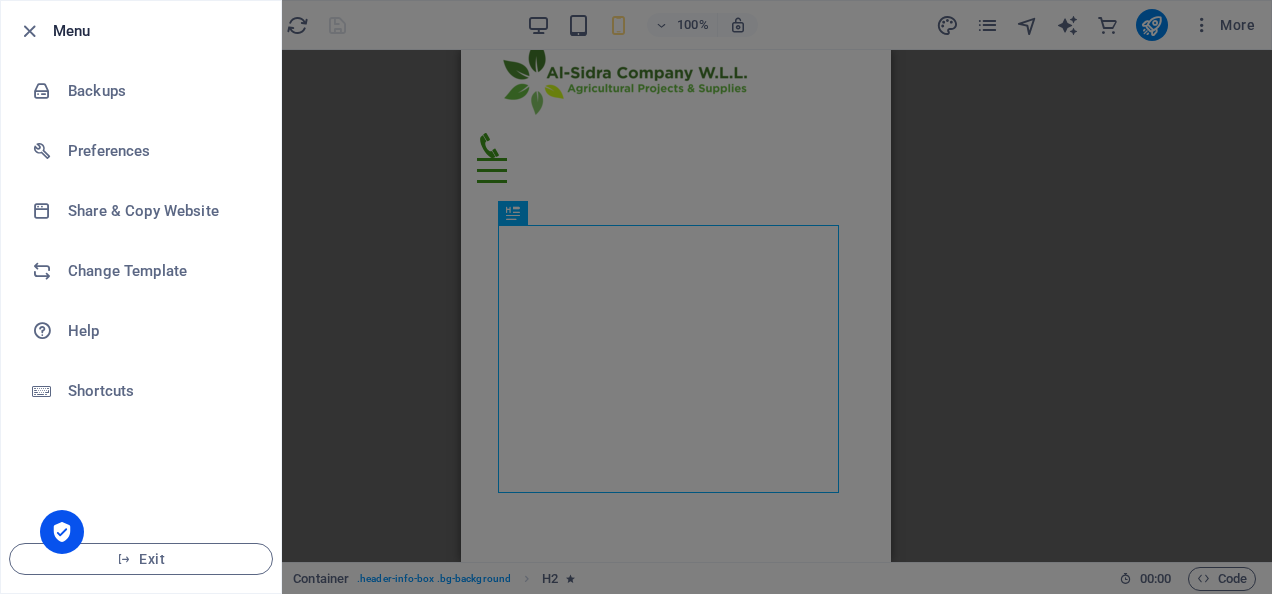 click at bounding box center (636, 297) 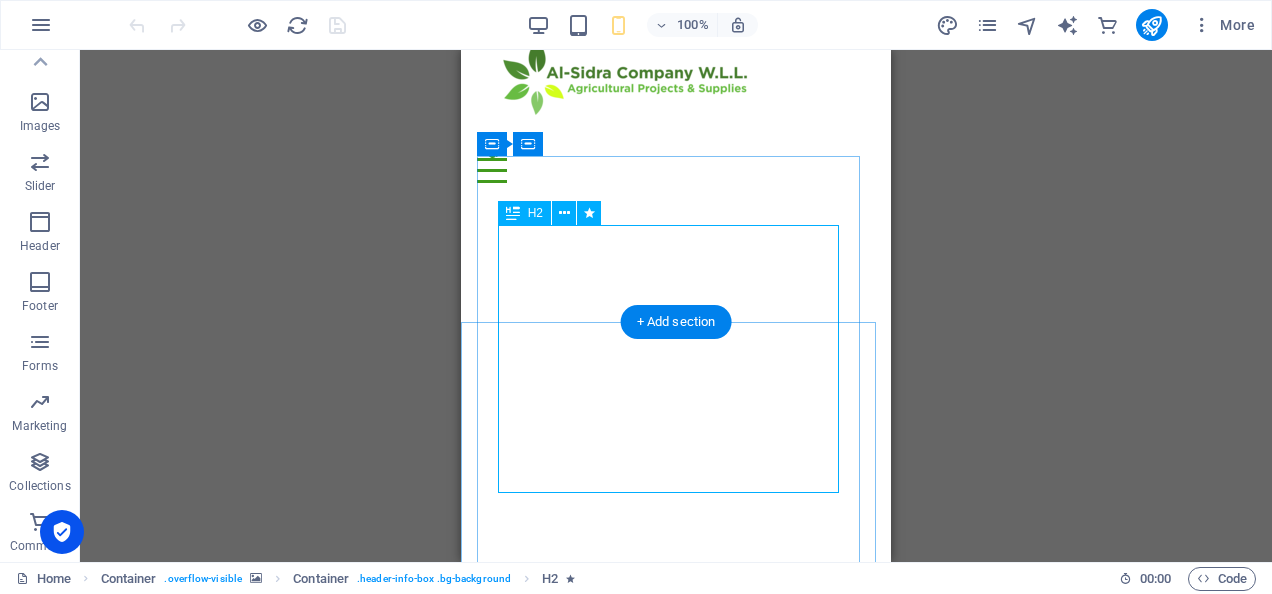 click on "Welcome to Al-Sidra for Agricultural projects & Supplies" at bounding box center (676, 1361) 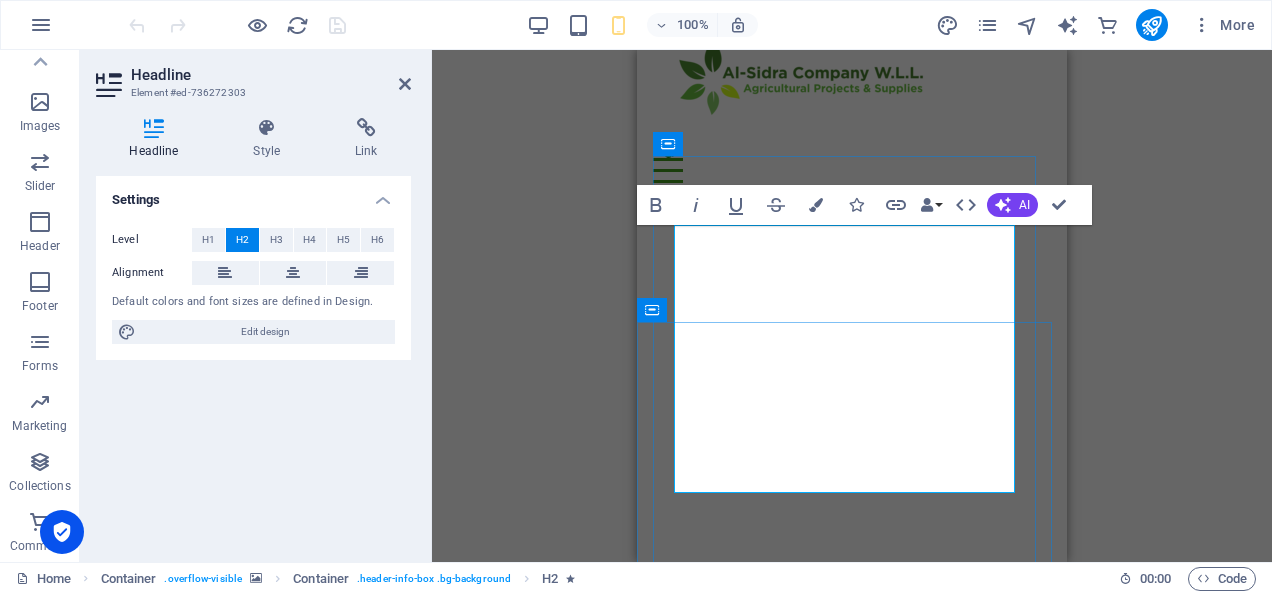 click on "Welcome to Al-Sidra for Agricultural projects & Supplies" at bounding box center [852, 1361] 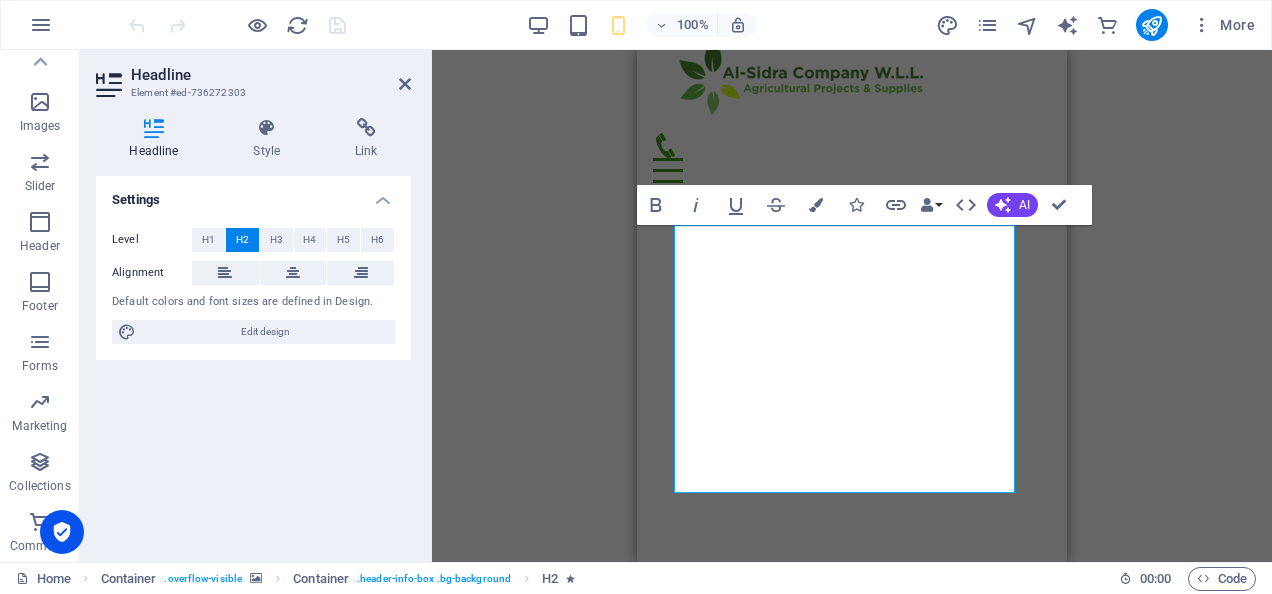 type 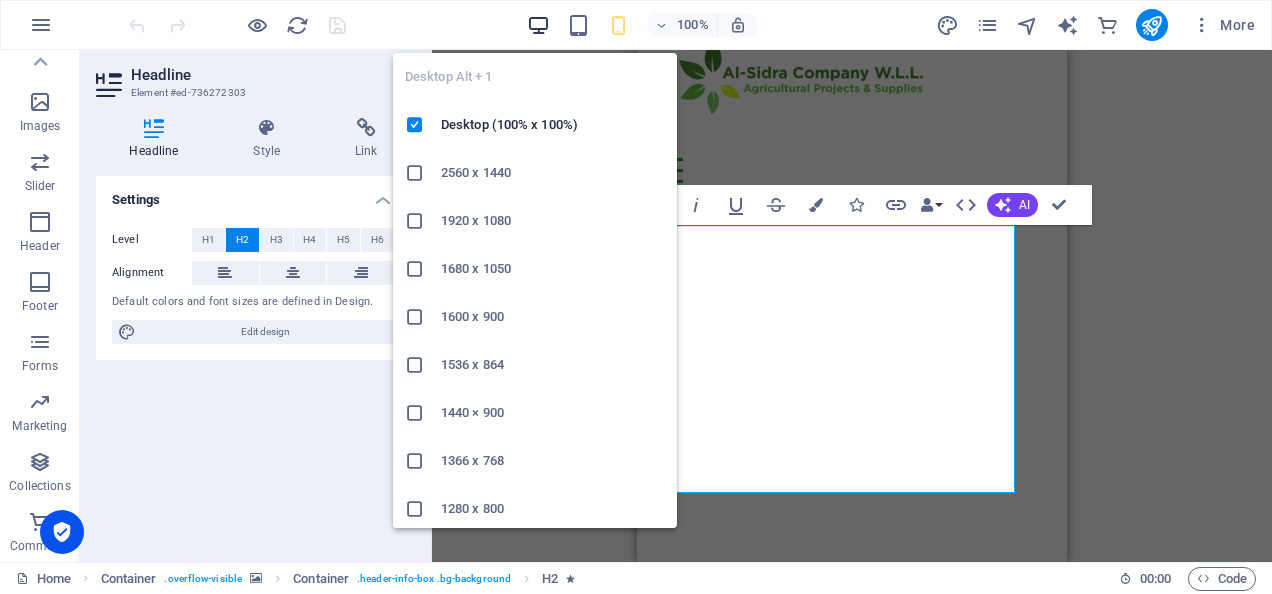 click at bounding box center [538, 25] 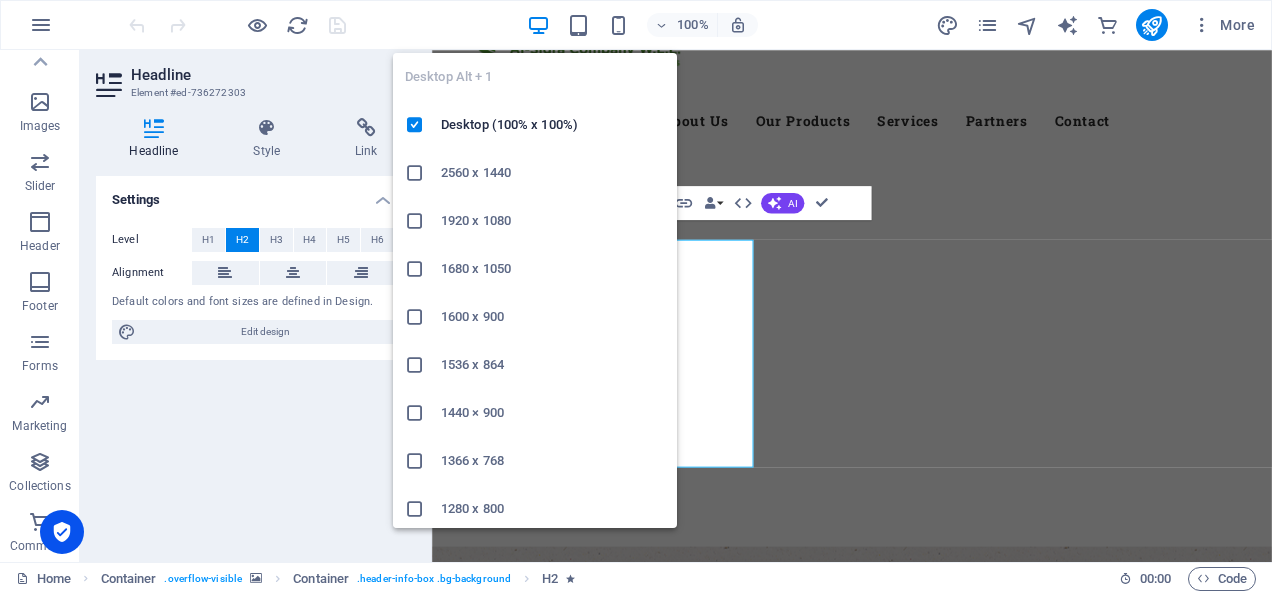 scroll, scrollTop: 198, scrollLeft: 0, axis: vertical 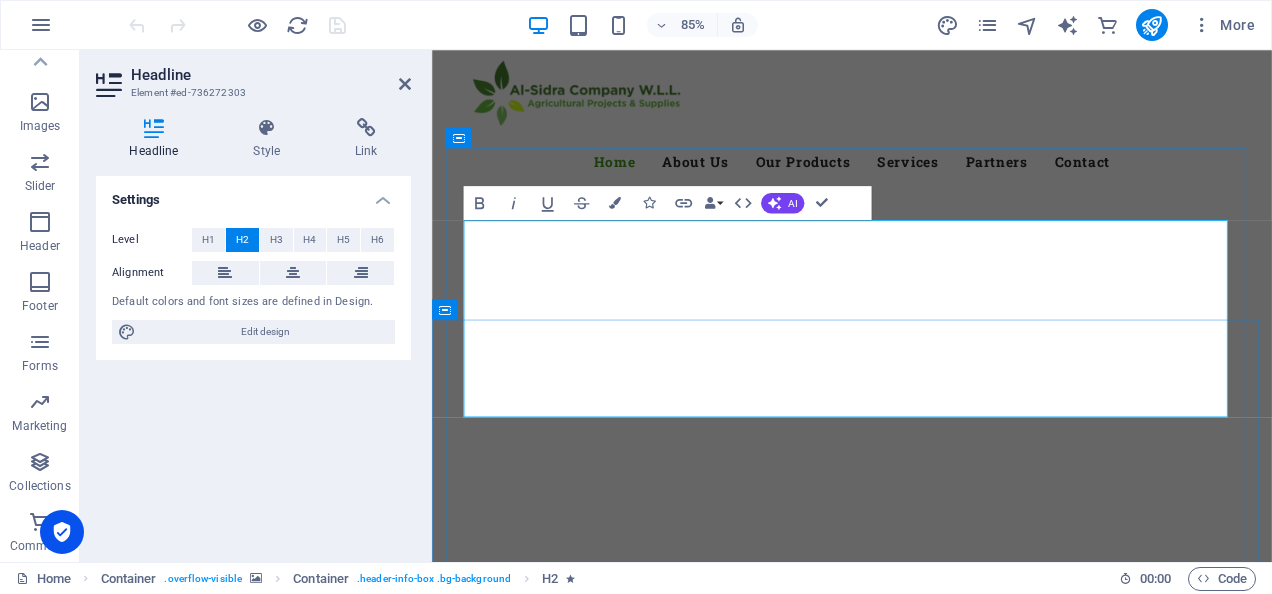 click on "Welcome to Al-Sidra for Agricultural projects & Supplies" at bounding box center [926, 1206] 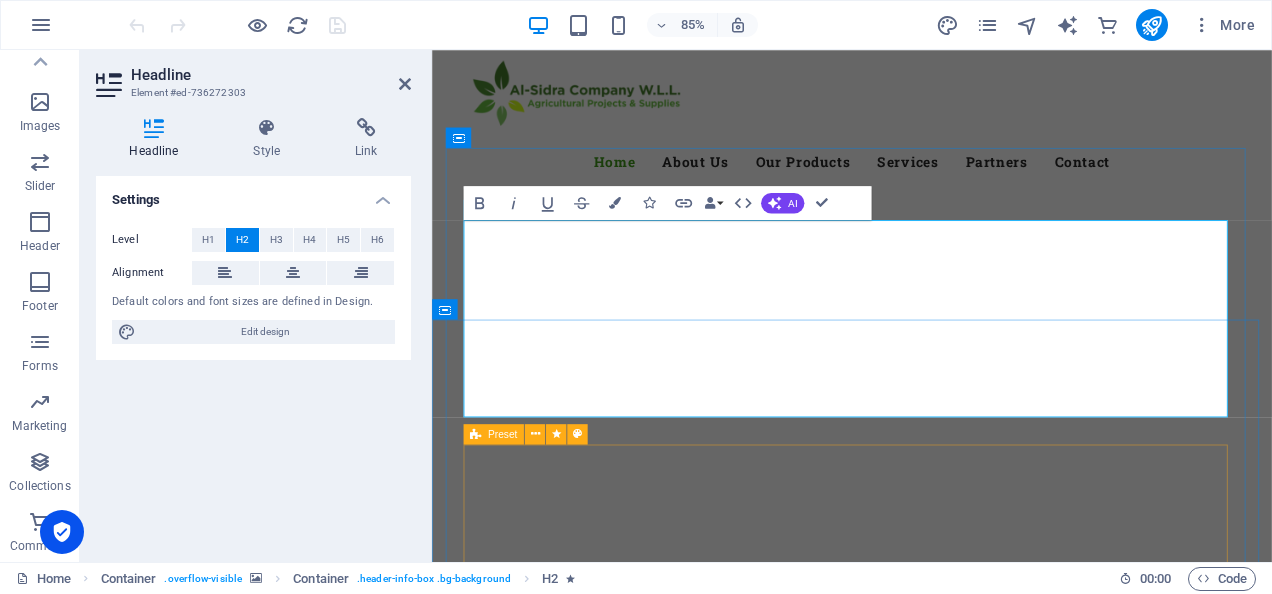 click on "Fresh. Healty. Organic We are committed to delivering fresh, healthy, and organic products sourced directly from nature. Thoughtfully cultivated and naturally pure, our offerings promote your well-being and a sustainable lifestyle.  Best Quality Products We take great pride in delivering only the finest quality products. Each item is meticulously chosen to ensure it meets the highest standards of excellence. Our dedicated team works tirelessly to curate a selection that not only meets but exceeds the expectations of our valued customers." at bounding box center (926, 1490) 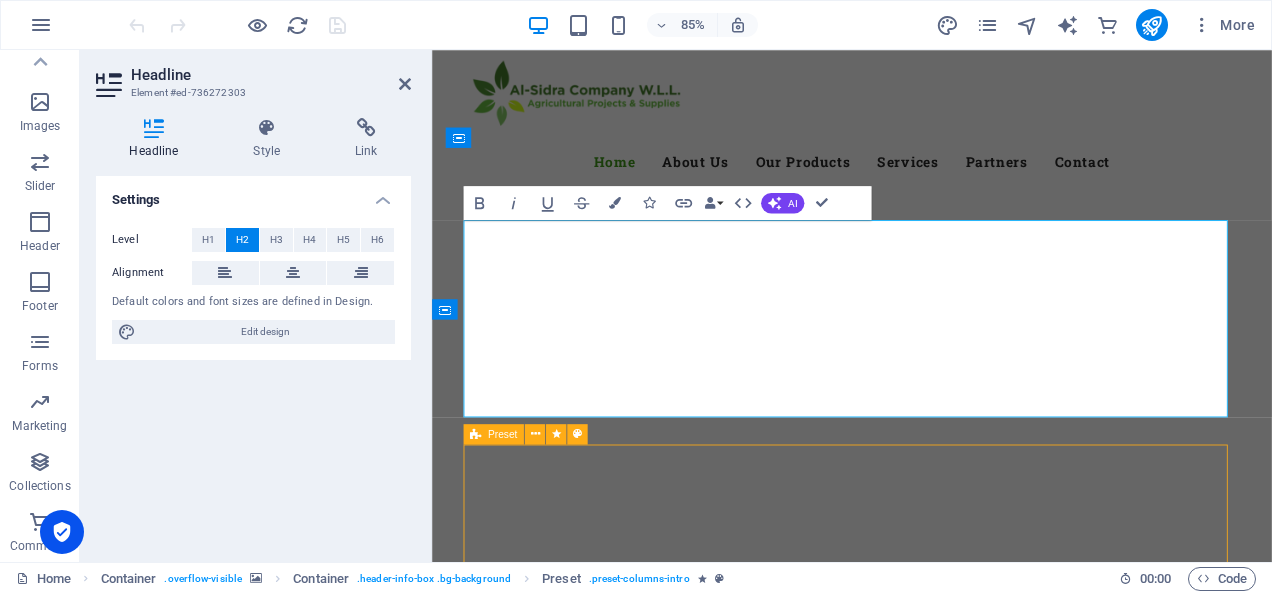 click on "Fresh. Healty. Organic We are committed to delivering fresh, healthy, and organic products sourced directly from nature. Thoughtfully cultivated and naturally pure, our offerings promote your well-being and a sustainable lifestyle.  Best Quality Products We take great pride in delivering only the finest quality products. Each item is meticulously chosen to ensure it meets the highest standards of excellence. Our dedicated team works tirelessly to curate a selection that not only meets but exceeds the expectations of our valued customers." at bounding box center (926, 1490) 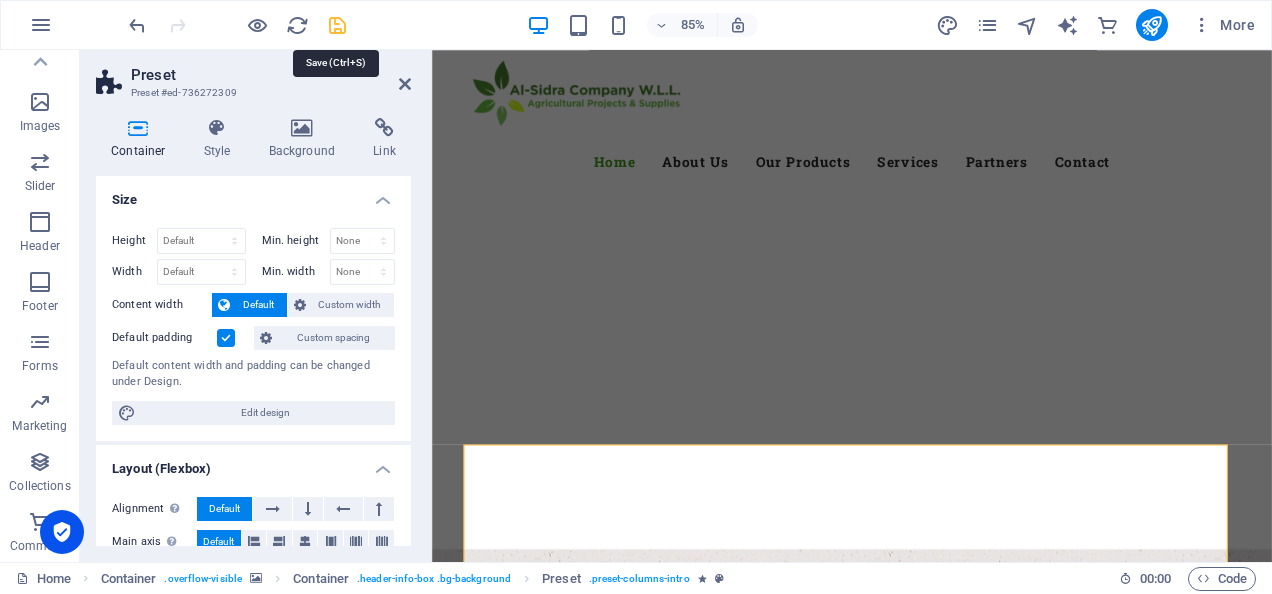 click at bounding box center [337, 25] 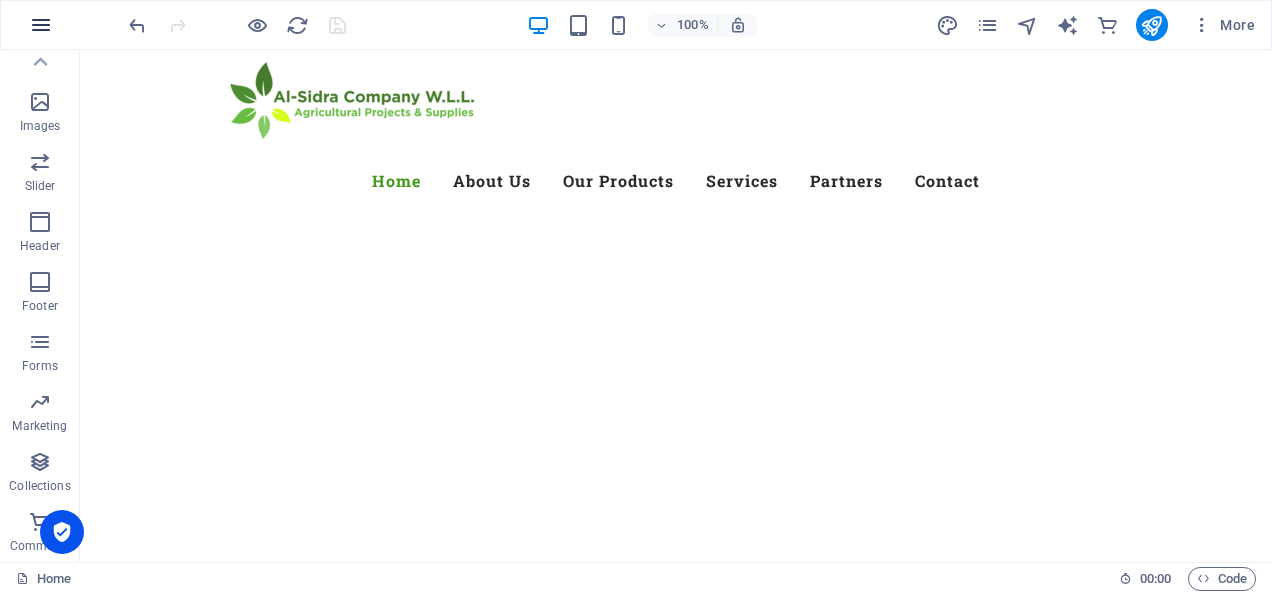click at bounding box center (41, 25) 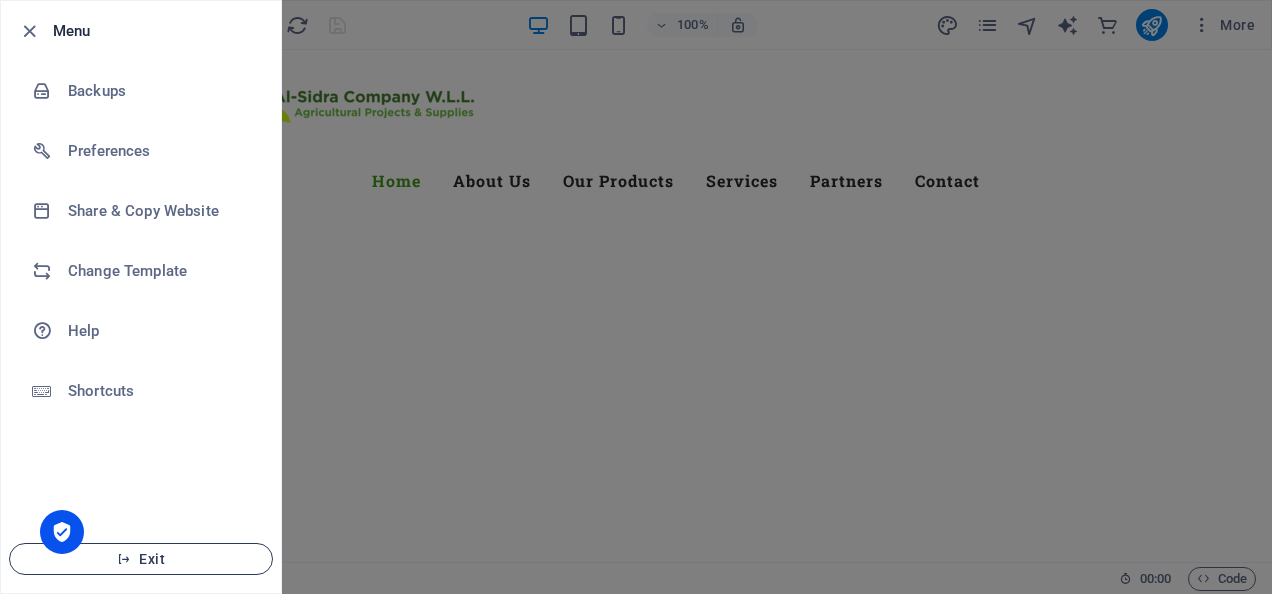 click on "Exit" at bounding box center (141, 559) 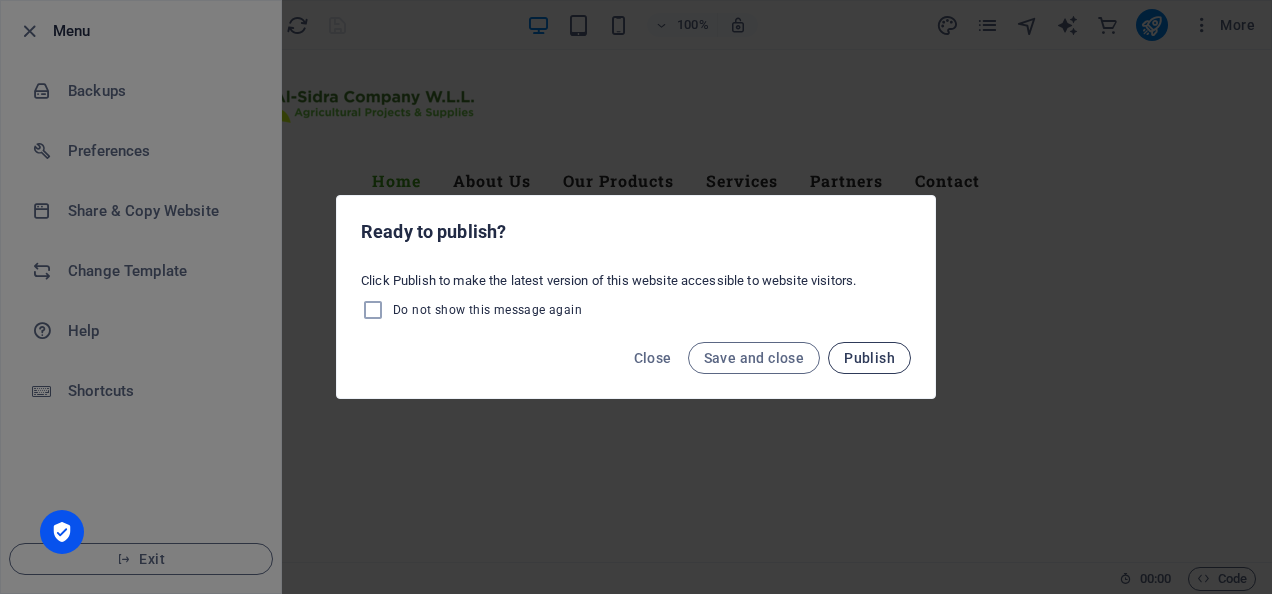 click on "Publish" at bounding box center [869, 358] 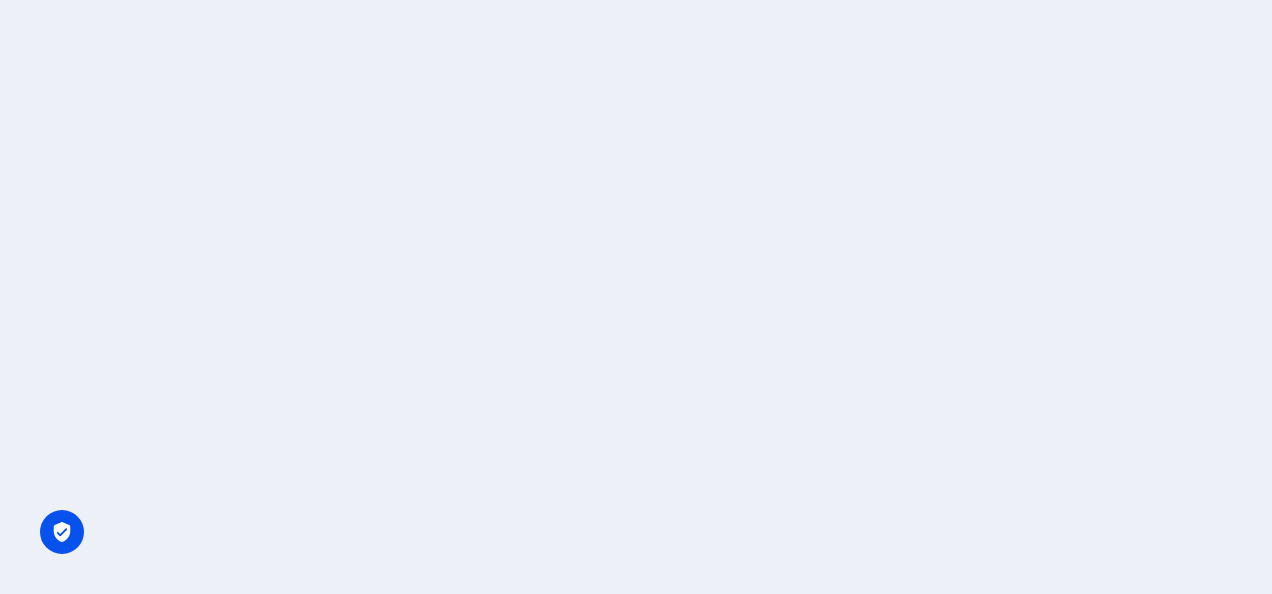 scroll, scrollTop: 0, scrollLeft: 0, axis: both 